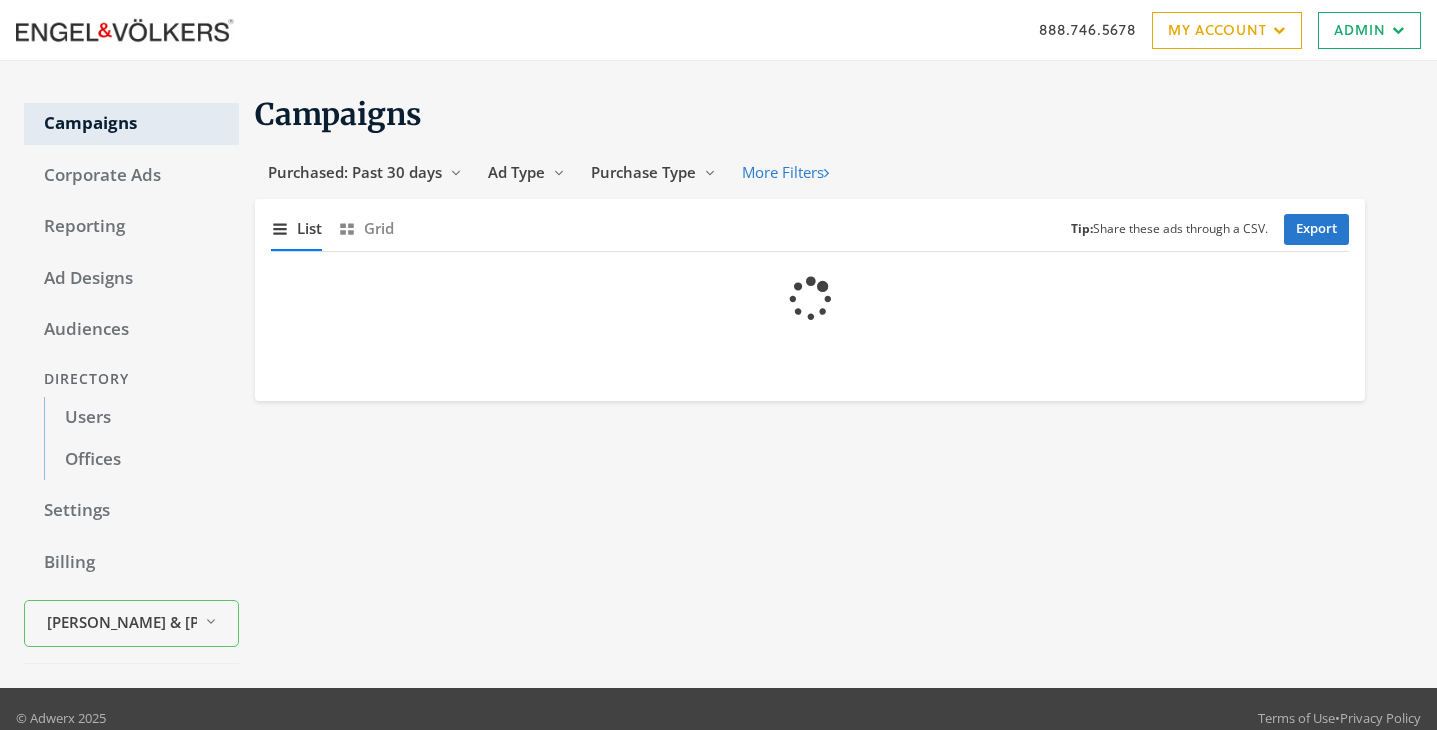 scroll, scrollTop: 0, scrollLeft: 0, axis: both 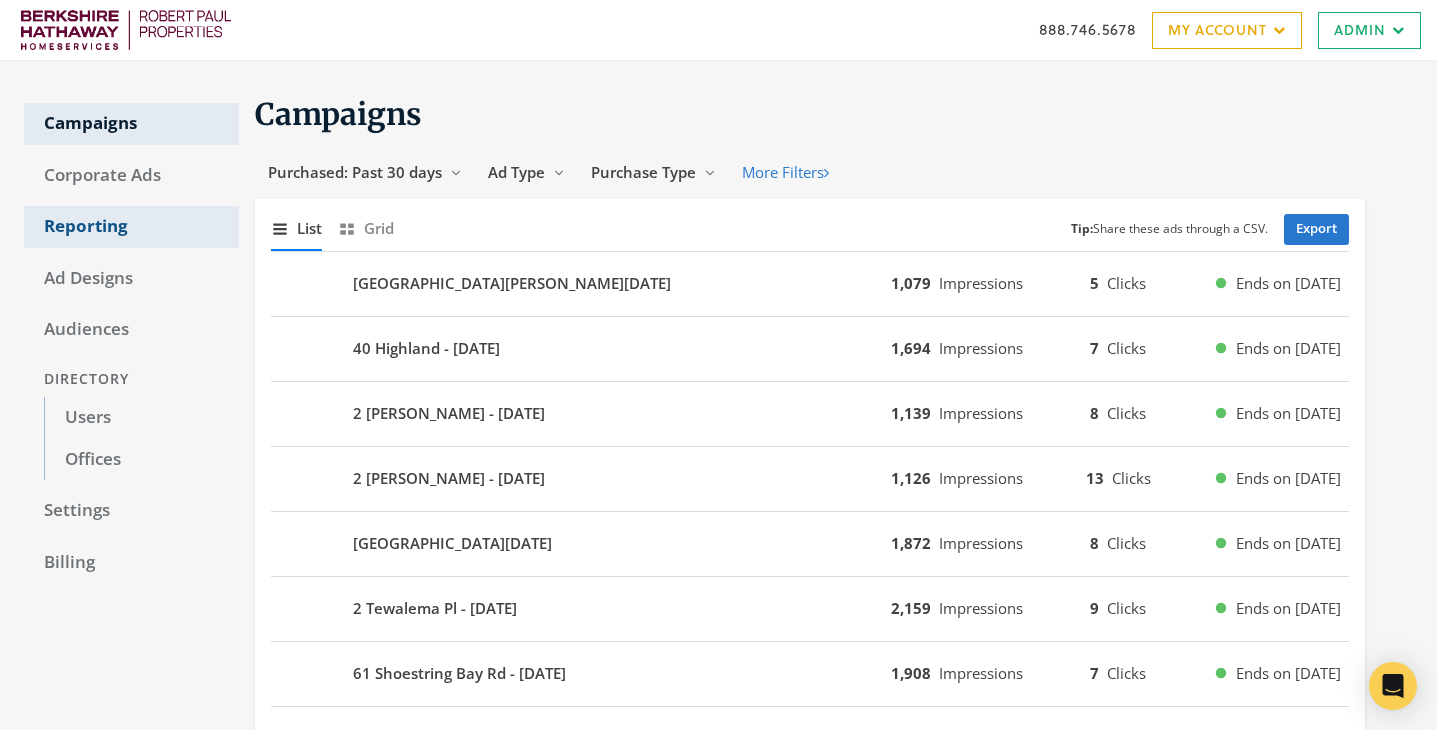 click on "Reporting" 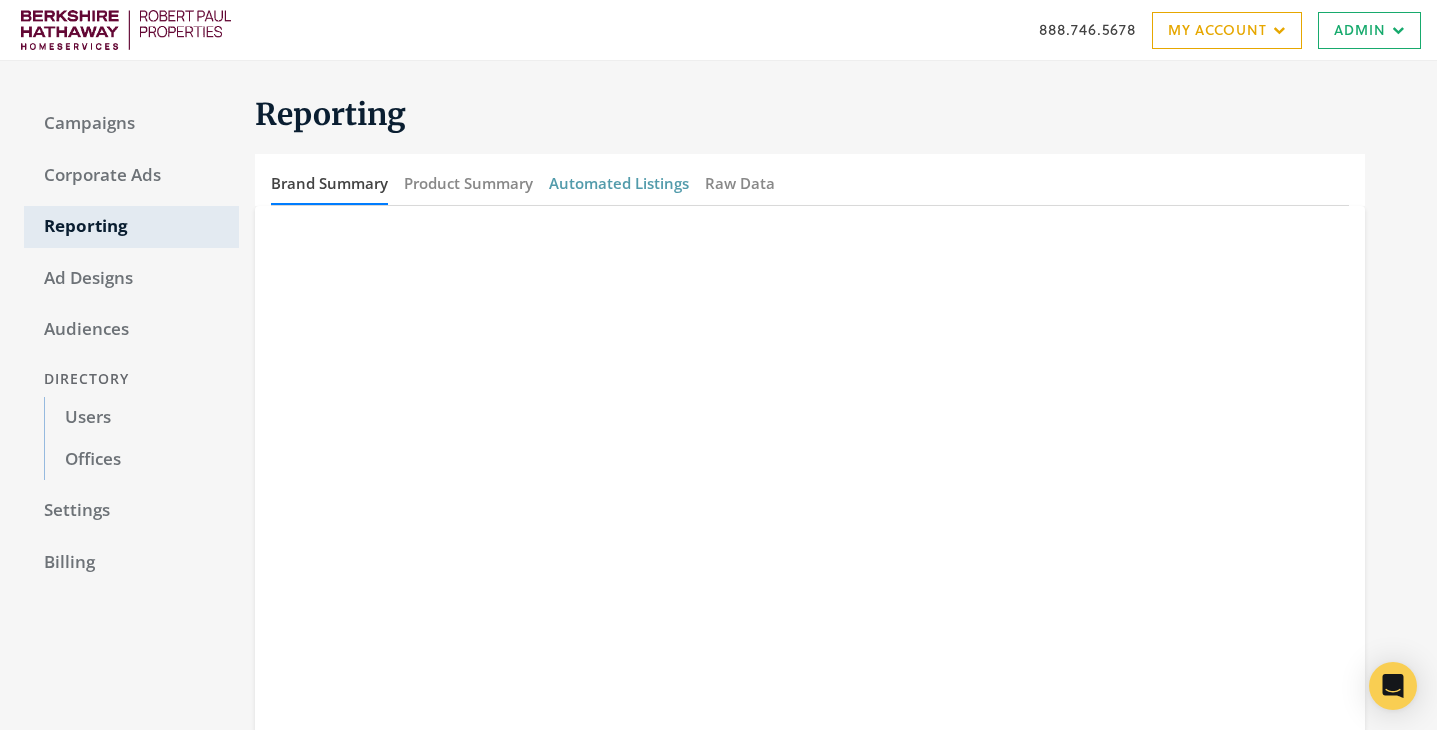 click on "Automated Listings" 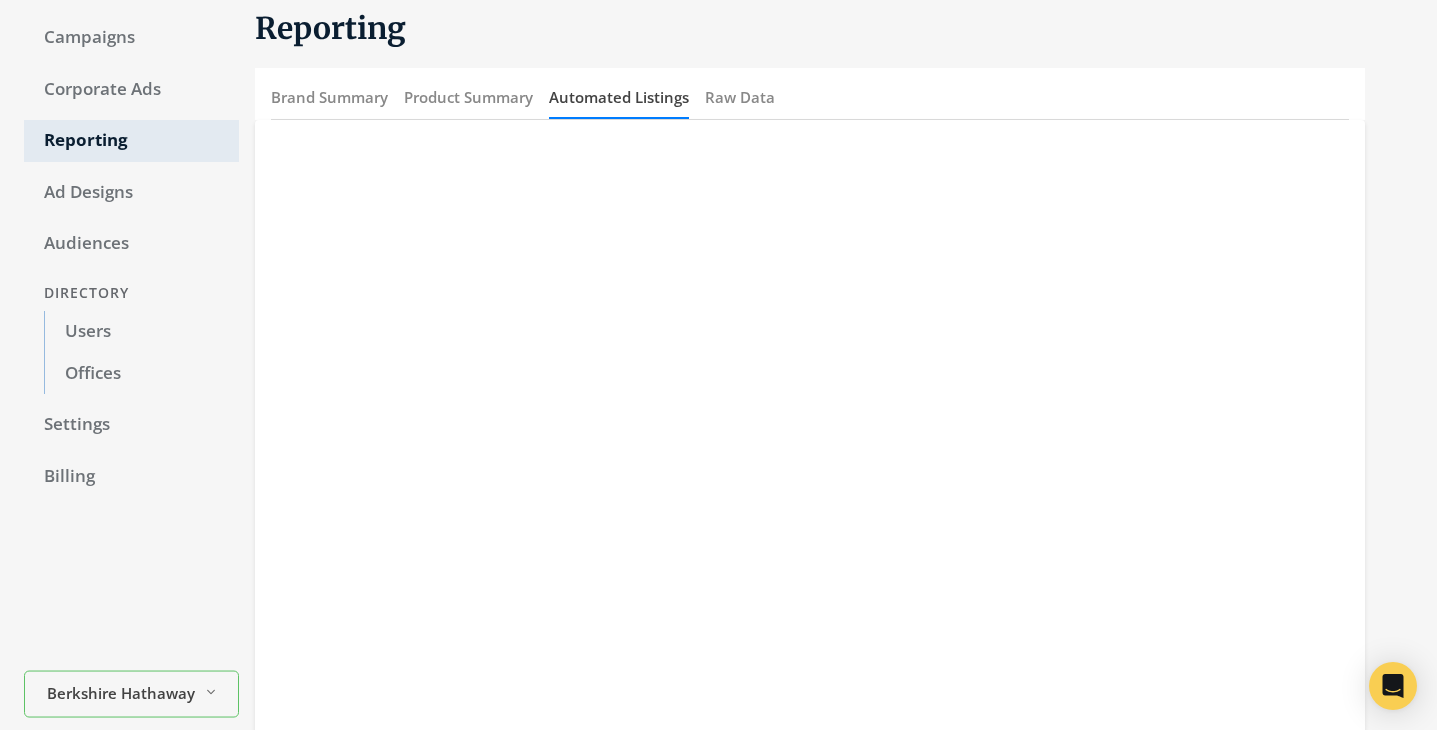 scroll, scrollTop: 87, scrollLeft: 0, axis: vertical 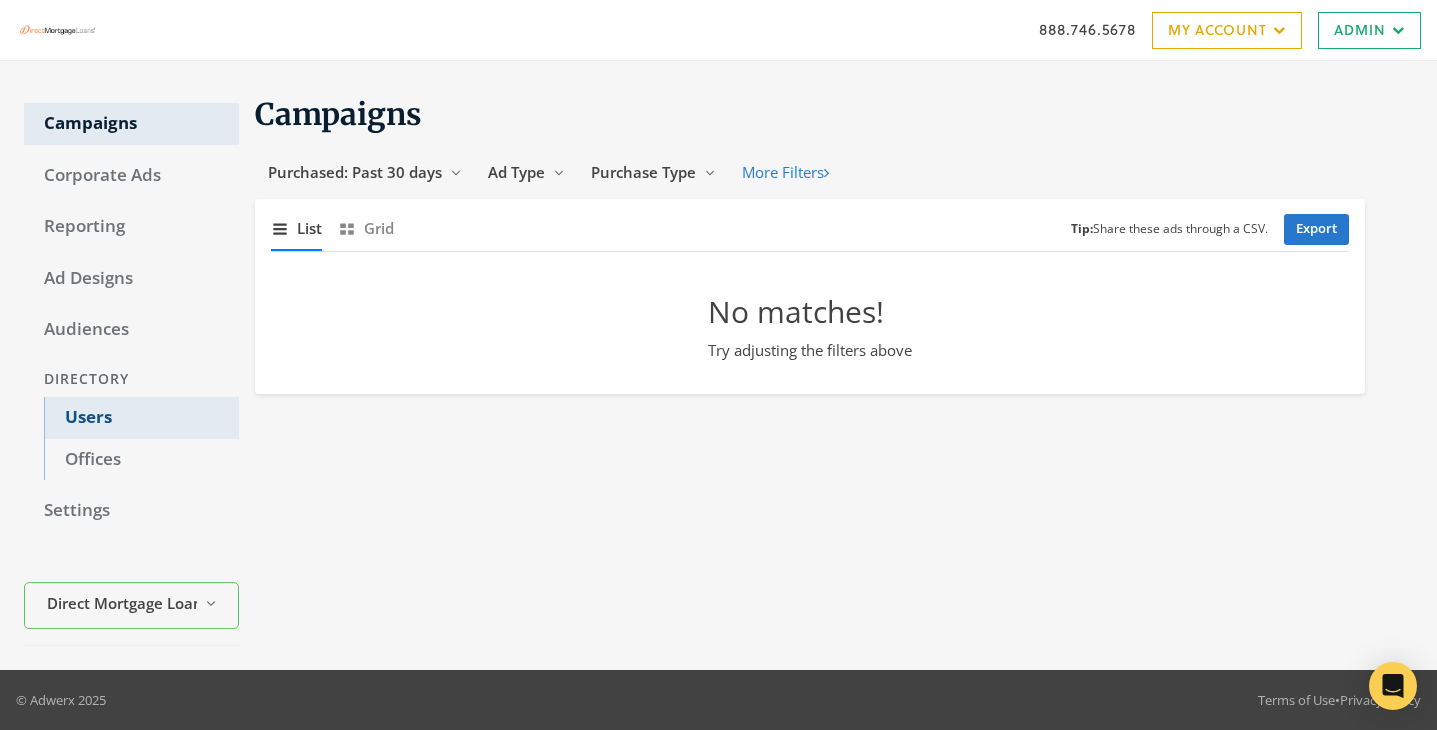 click on "Users" at bounding box center (141, 418) 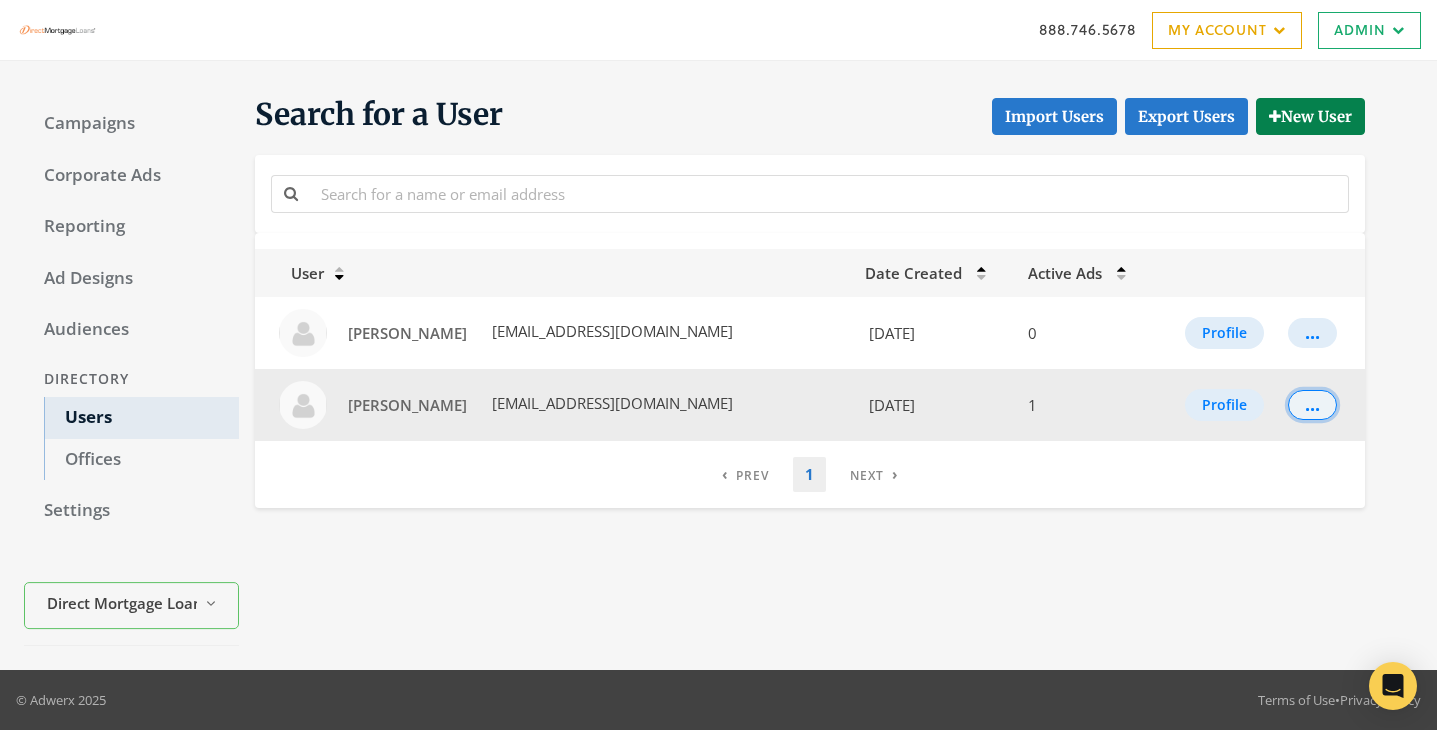 click on "..." at bounding box center (1312, 405) 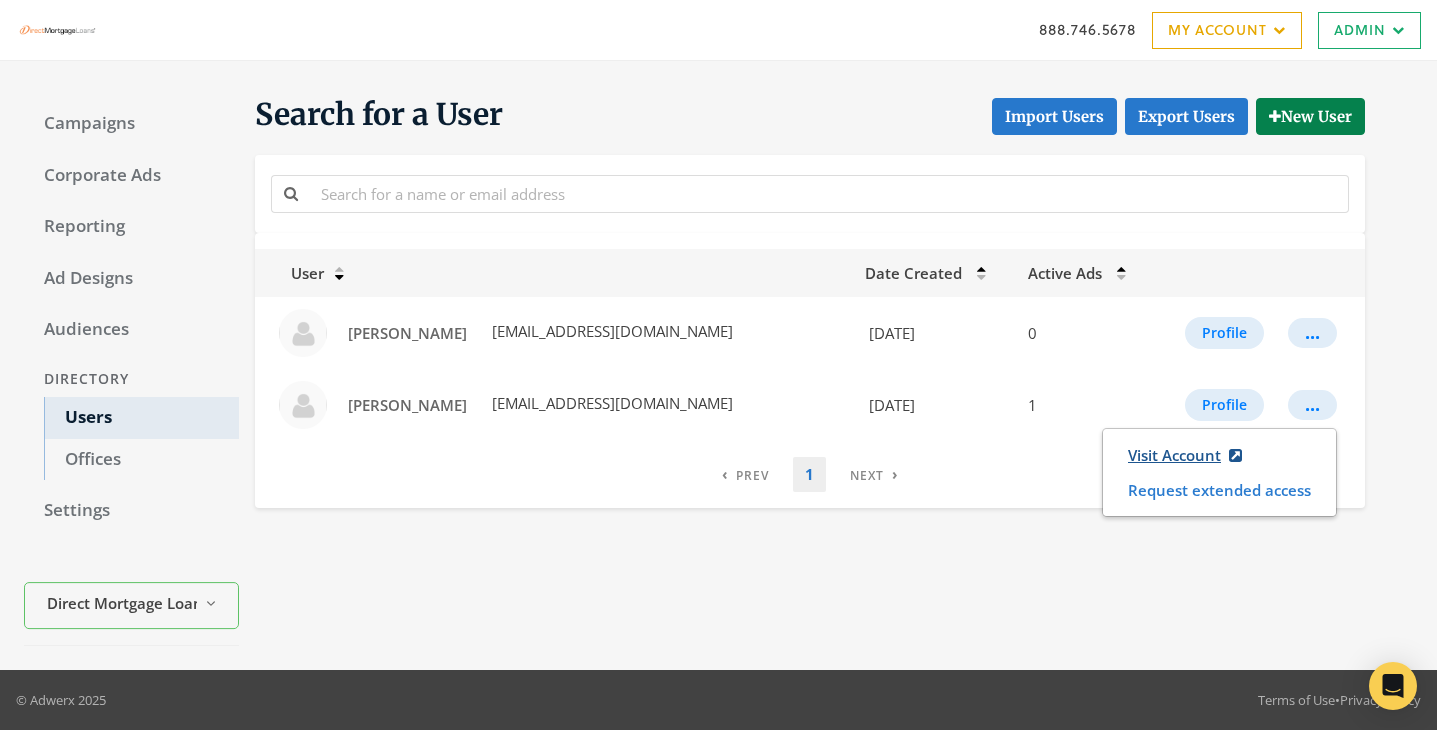 click on "Visit Account" at bounding box center [1185, 455] 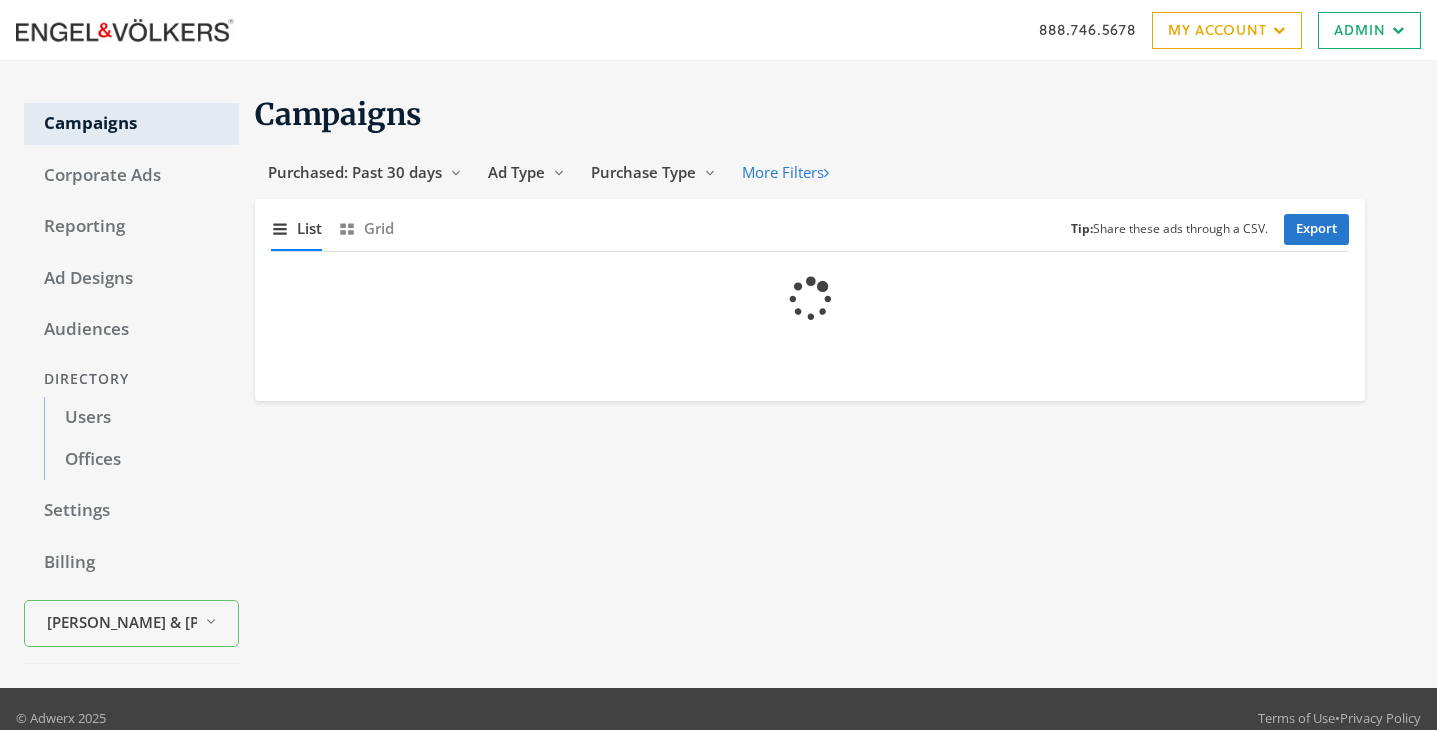scroll, scrollTop: 0, scrollLeft: 0, axis: both 